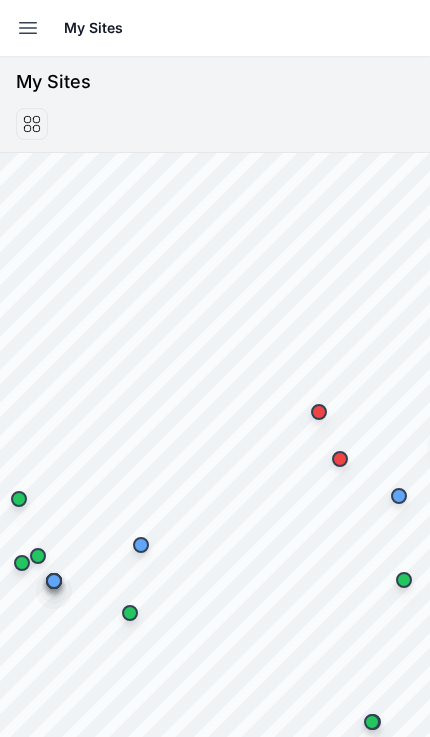 scroll, scrollTop: 0, scrollLeft: 0, axis: both 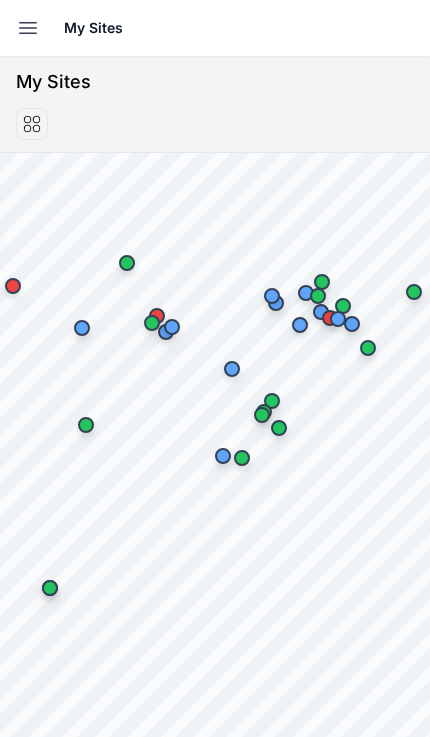 click 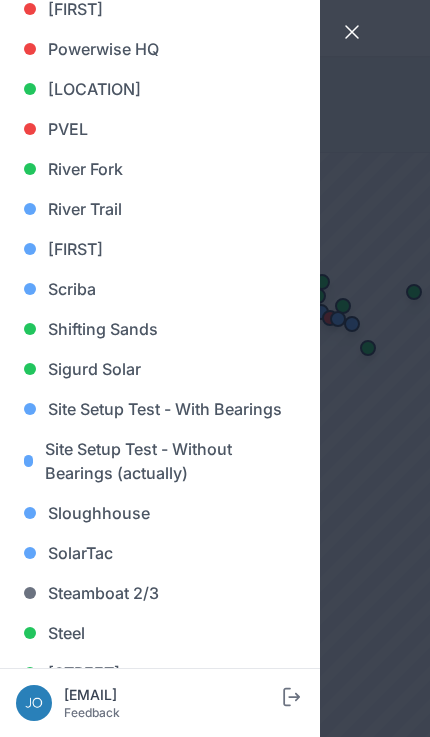 scroll, scrollTop: 1525, scrollLeft: 0, axis: vertical 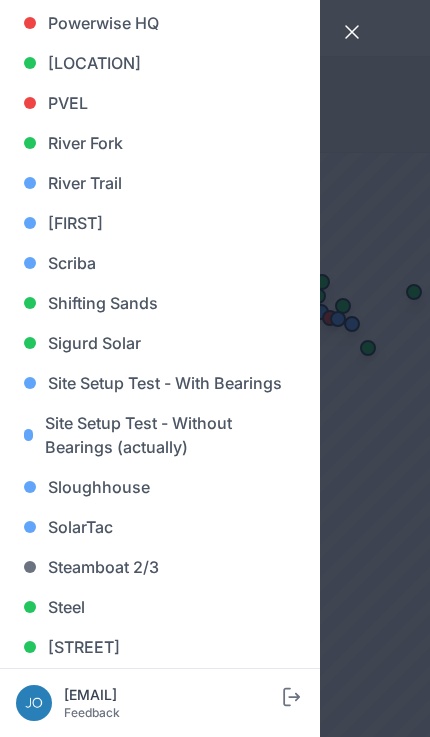 click on "[NAME]" at bounding box center (160, 223) 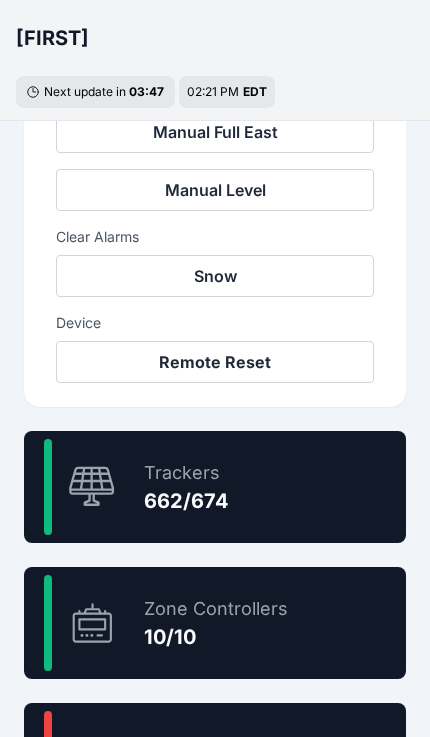 click on "98.2 % Trackers 662/674" at bounding box center [215, 487] 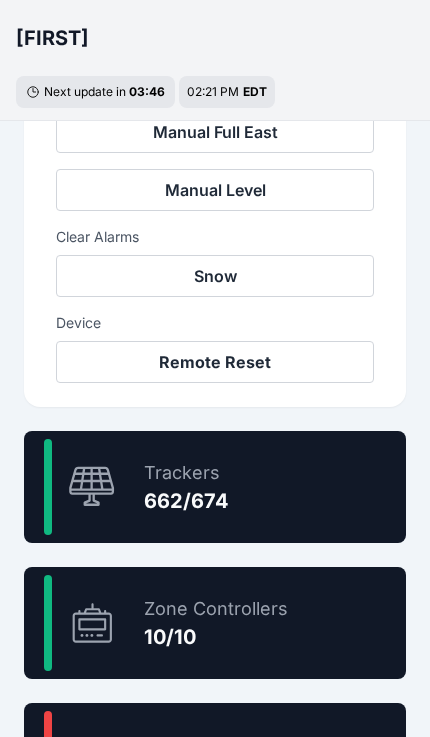 scroll, scrollTop: 60, scrollLeft: 0, axis: vertical 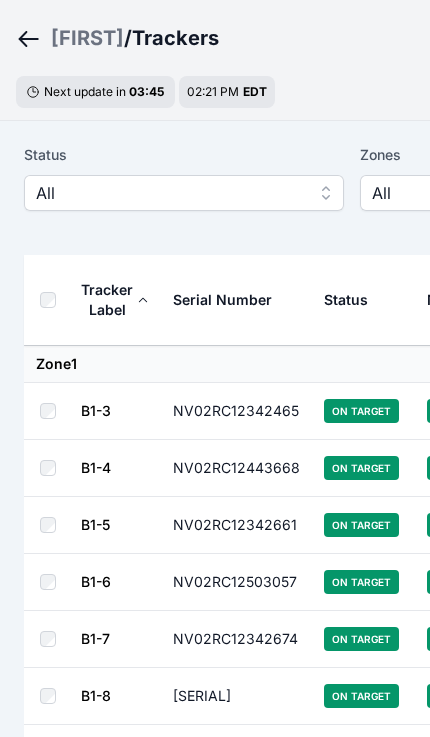 click on "All" at bounding box center (170, 193) 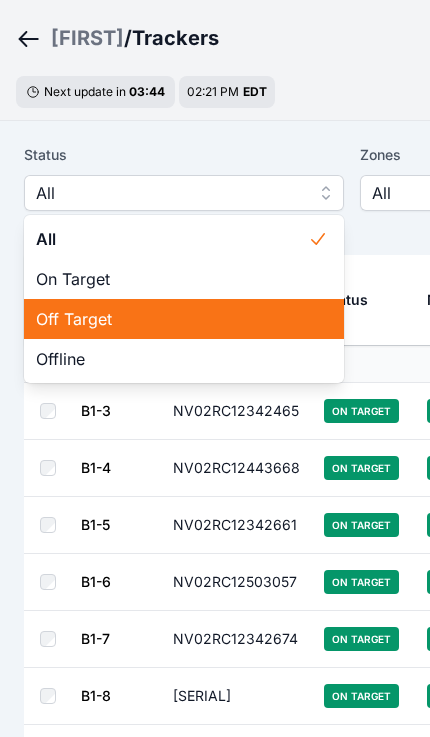 click on "Off Target" at bounding box center (184, 319) 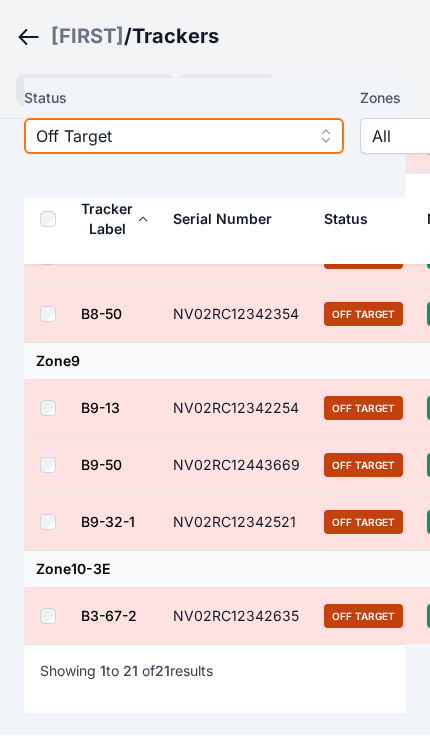 scroll, scrollTop: 1326, scrollLeft: 0, axis: vertical 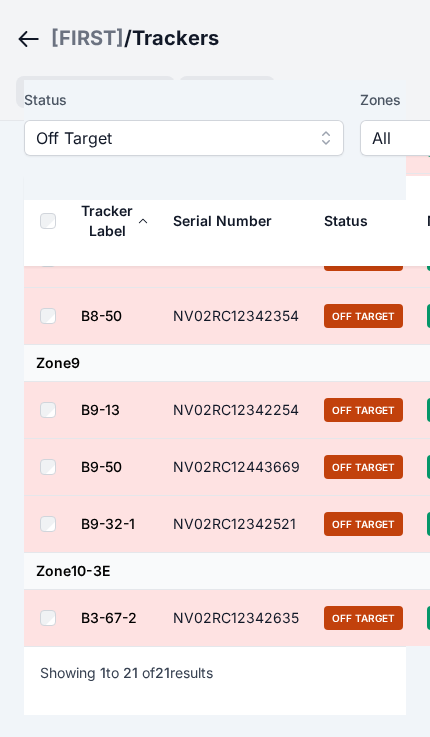 click on "Off Target" at bounding box center (170, 138) 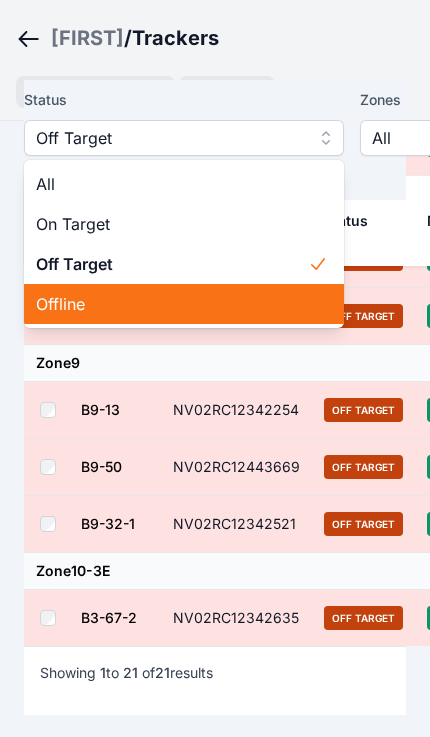 click on "Offline" at bounding box center (172, 304) 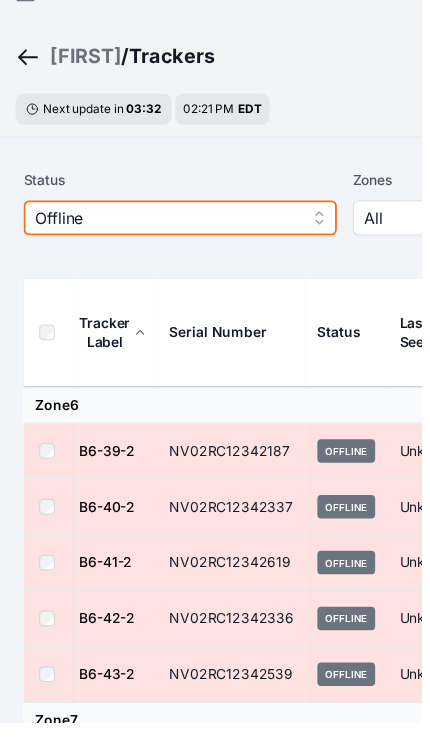 scroll, scrollTop: 0, scrollLeft: 0, axis: both 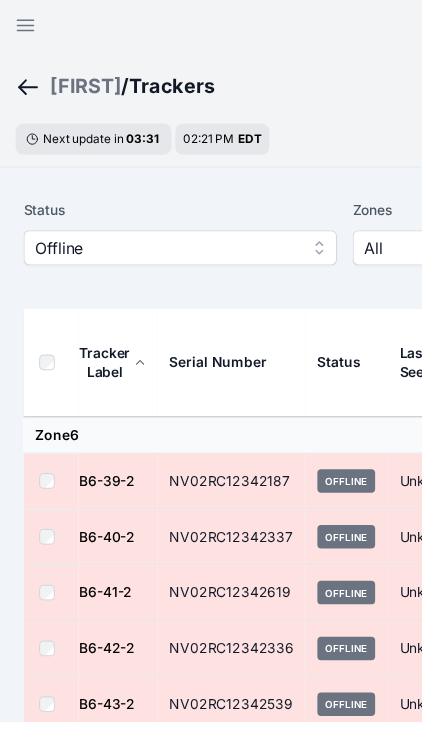 click on "Offline" at bounding box center (170, 253) 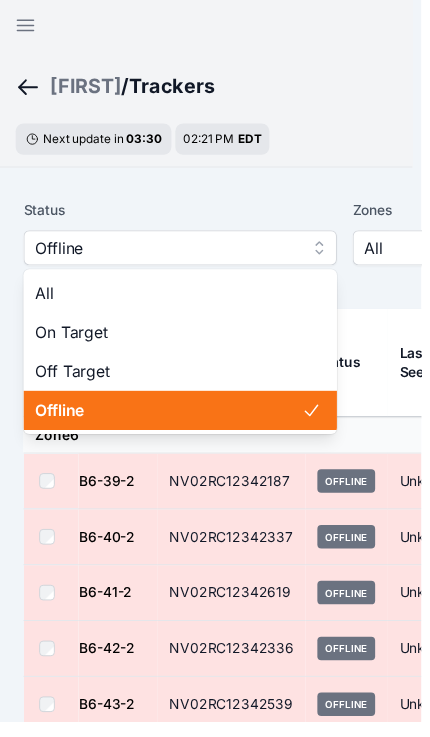 click on "Off Target" at bounding box center [172, 379] 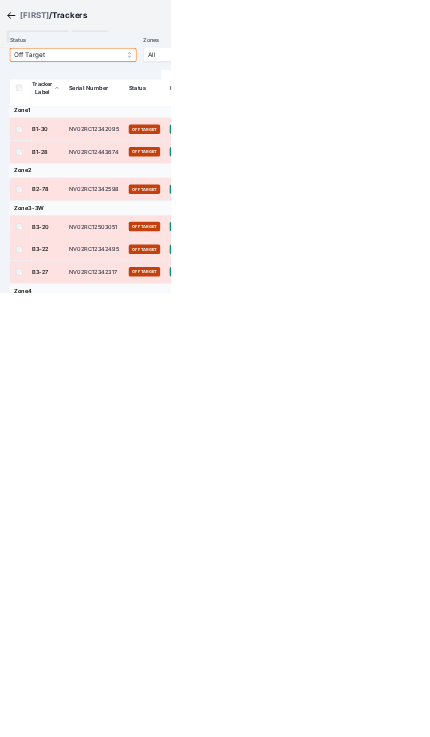scroll, scrollTop: 147, scrollLeft: 0, axis: vertical 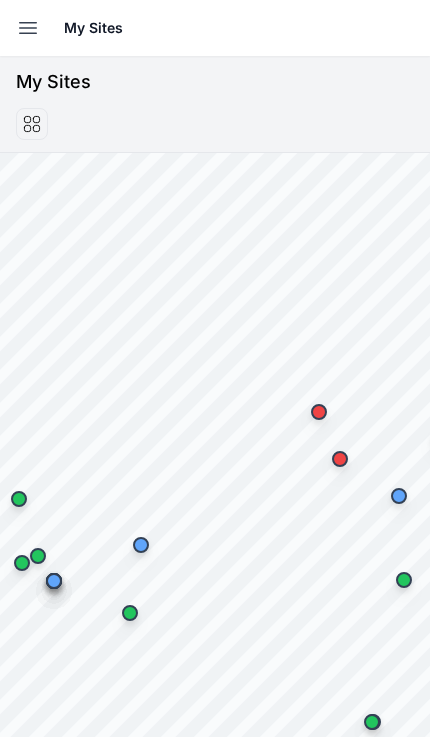 click 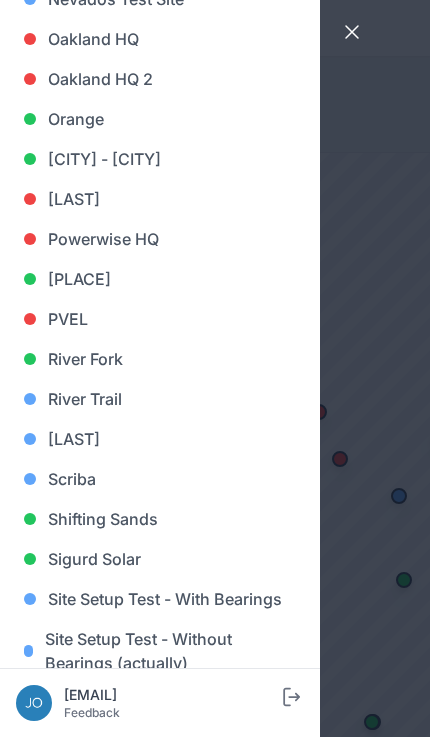 scroll, scrollTop: 1393, scrollLeft: 0, axis: vertical 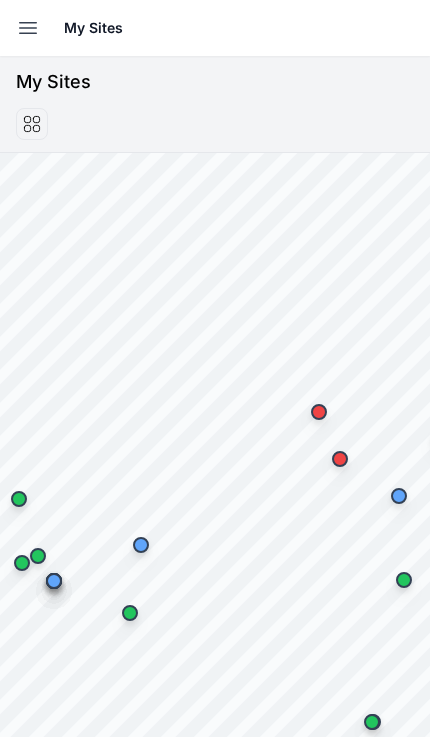 click on "Open sidebar" at bounding box center (28, 28) 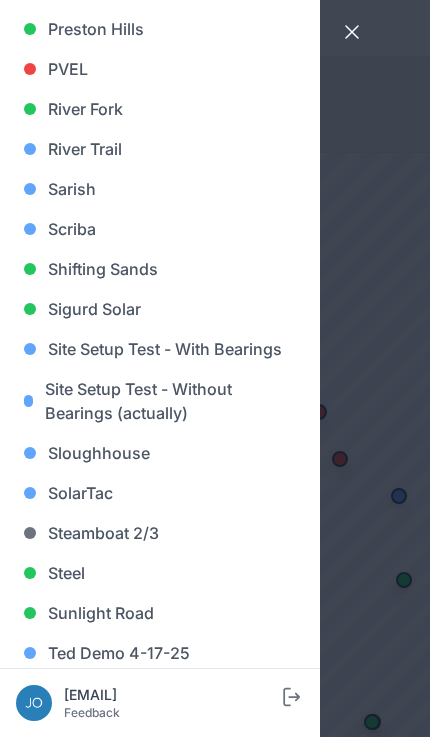 scroll, scrollTop: 1560, scrollLeft: 0, axis: vertical 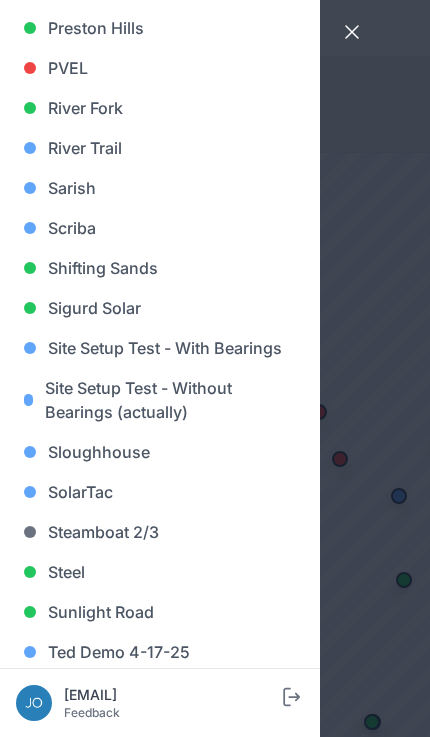 click on "Sarish" at bounding box center [160, 188] 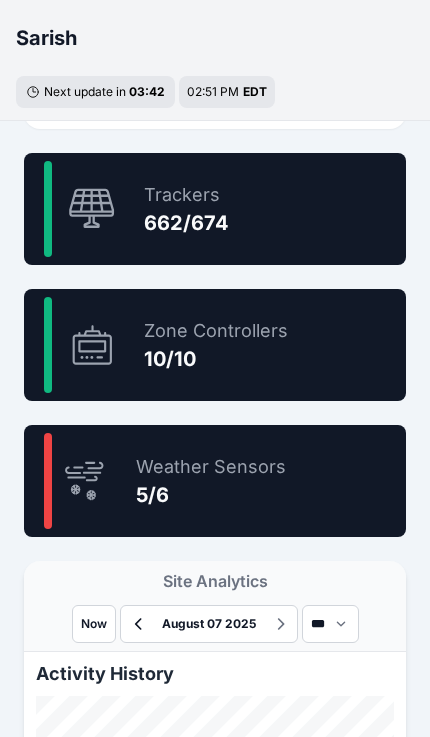 scroll, scrollTop: 1199, scrollLeft: 0, axis: vertical 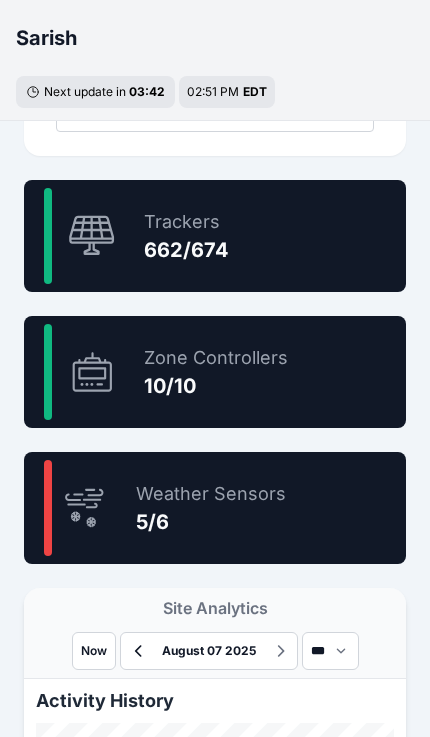 click on "98.2 % Trackers 662/674" at bounding box center (215, 236) 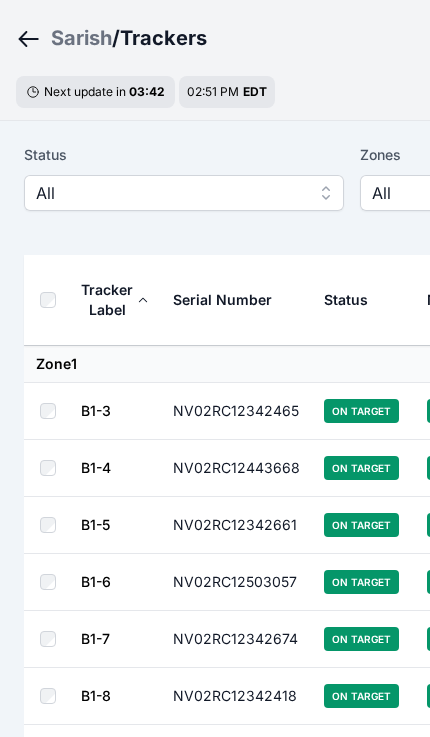 click on "All" at bounding box center [170, 193] 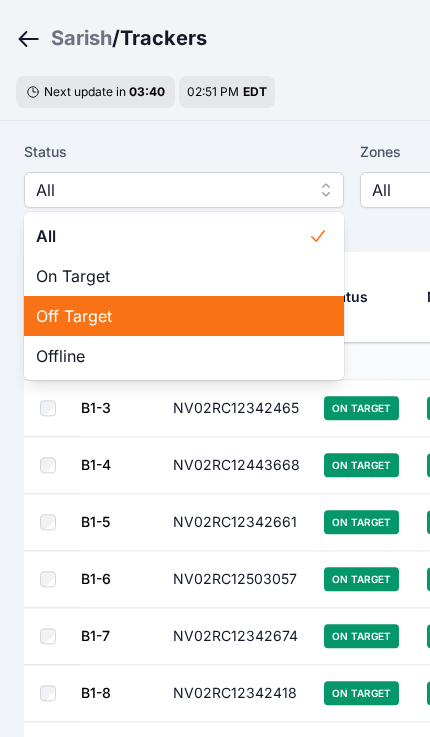scroll, scrollTop: 65, scrollLeft: 0, axis: vertical 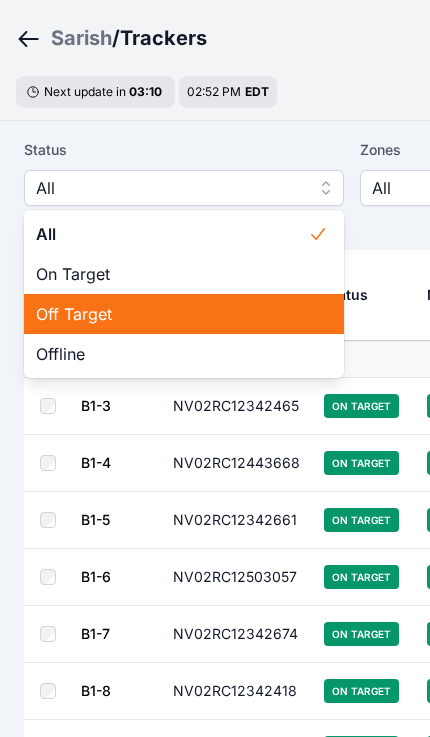 click on "Off Target" at bounding box center (172, 314) 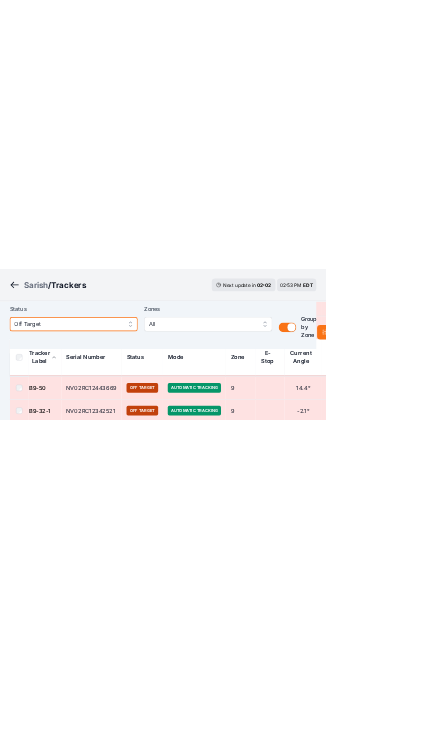 scroll, scrollTop: 175, scrollLeft: 0, axis: vertical 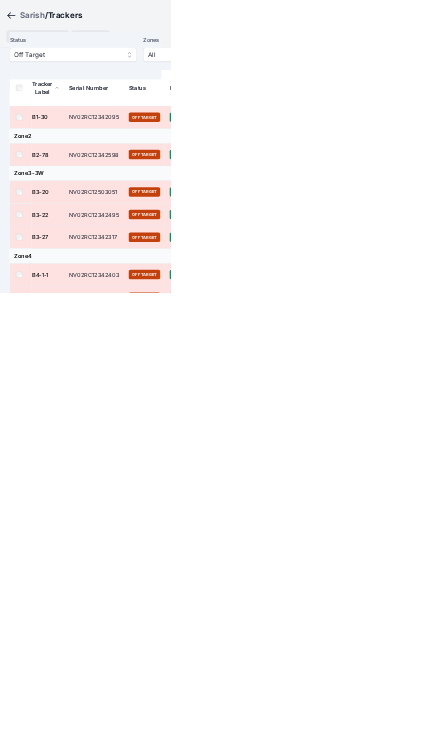 click on "Off Target" at bounding box center [170, 138] 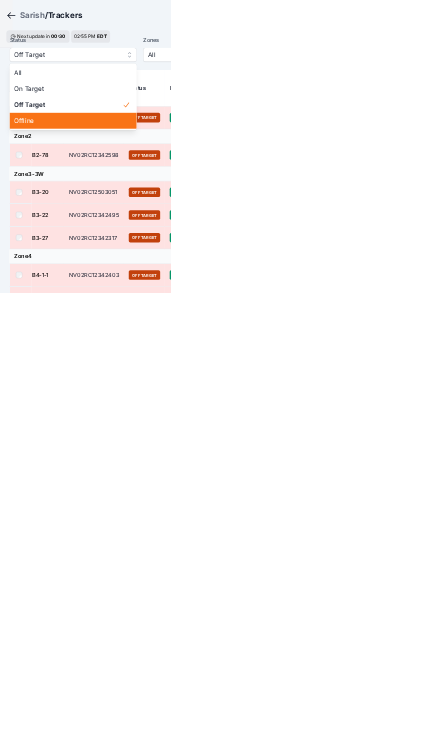 click on "Offline" at bounding box center (184, 304) 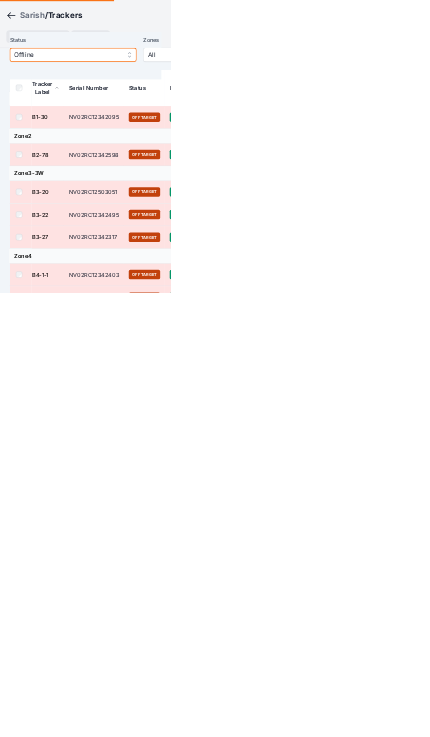 scroll, scrollTop: 0, scrollLeft: 0, axis: both 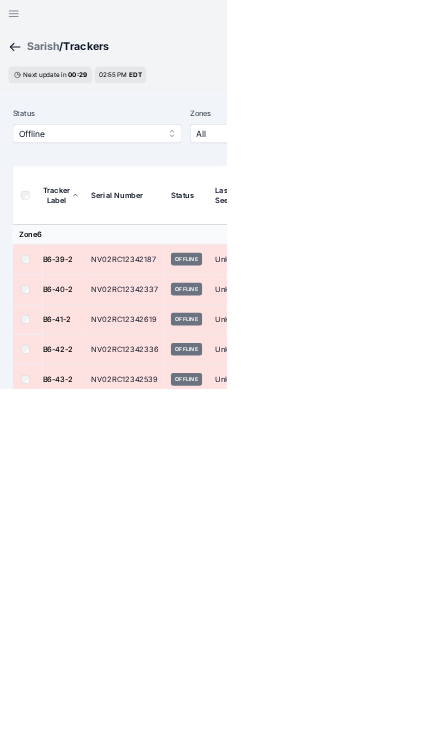 click on "Sarish / Trackers" at bounding box center [111, 88] 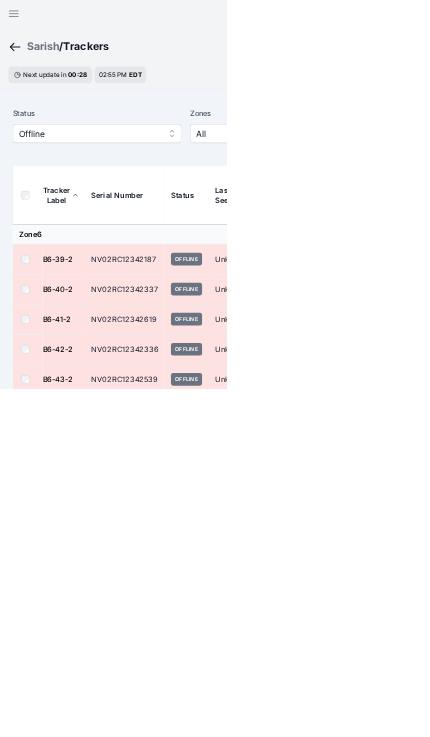 click on "Offline" at bounding box center [170, 253] 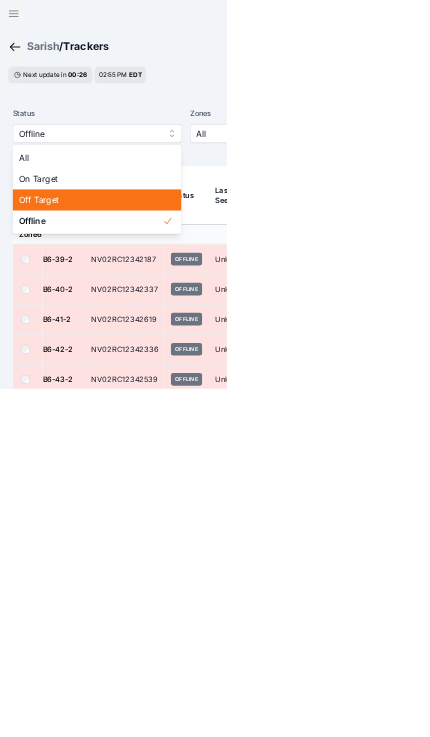 click on "Off Target" at bounding box center (184, 379) 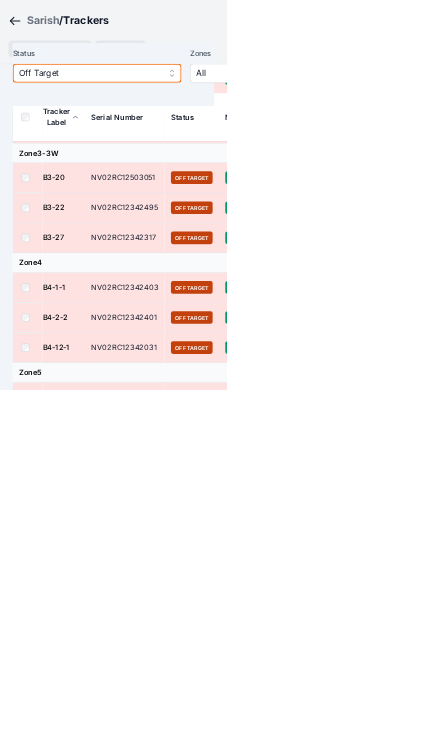 scroll, scrollTop: 380, scrollLeft: 0, axis: vertical 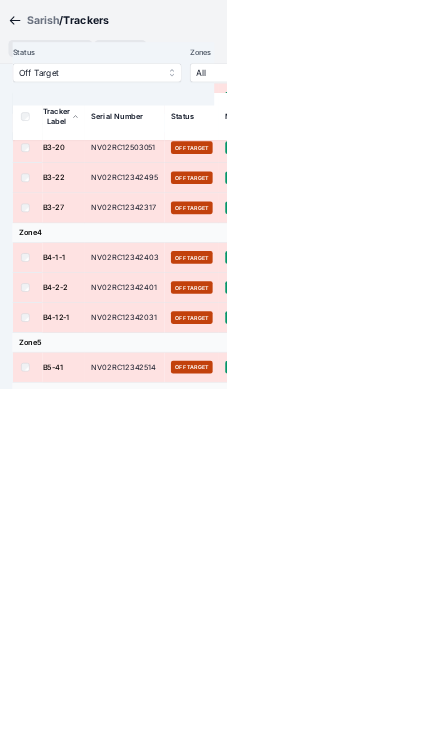 click on "8" at bounding box center (609, 1148) 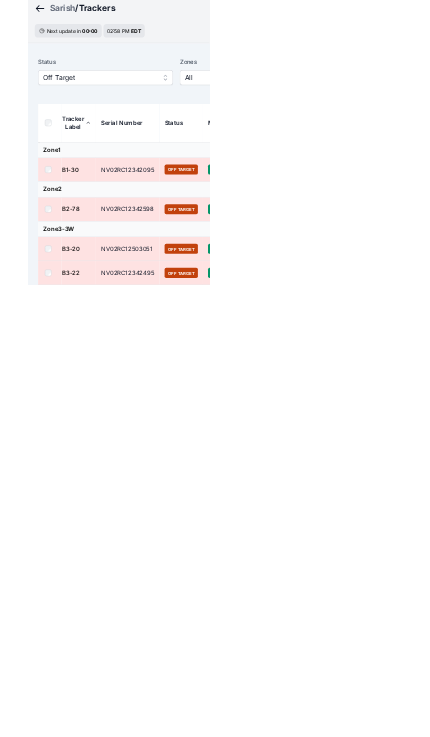 scroll, scrollTop: 0, scrollLeft: 0, axis: both 